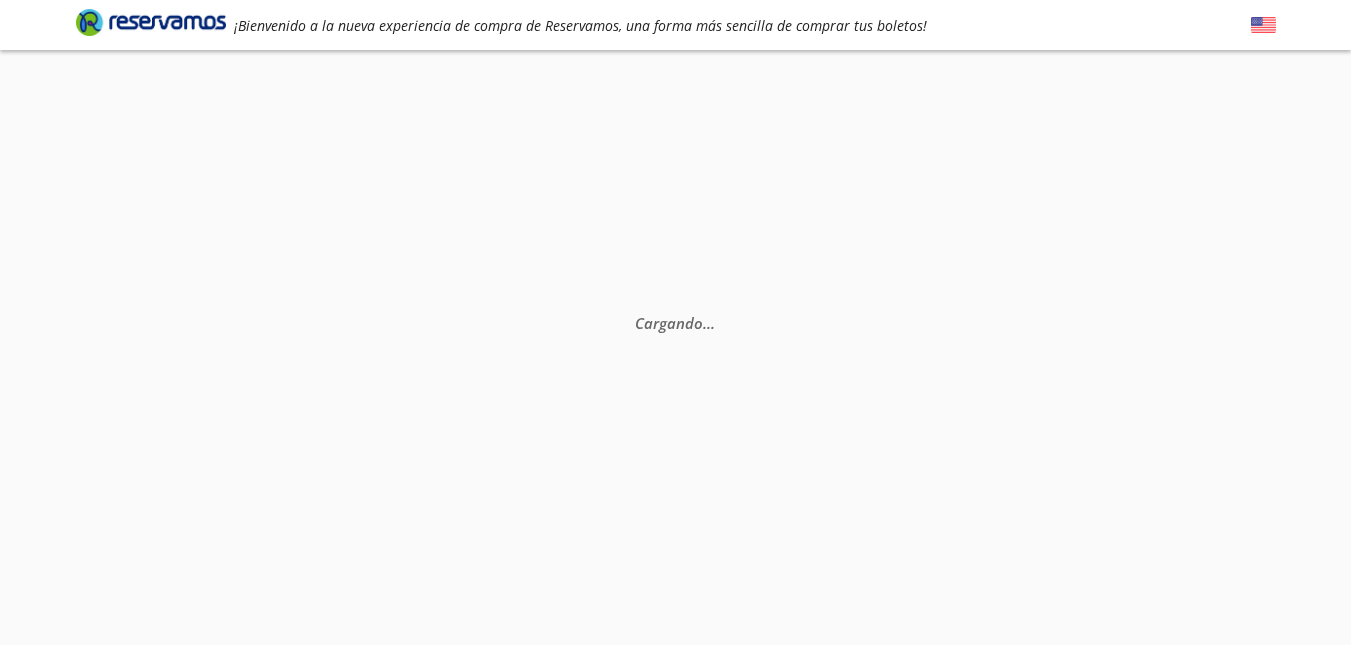 scroll, scrollTop: 0, scrollLeft: 0, axis: both 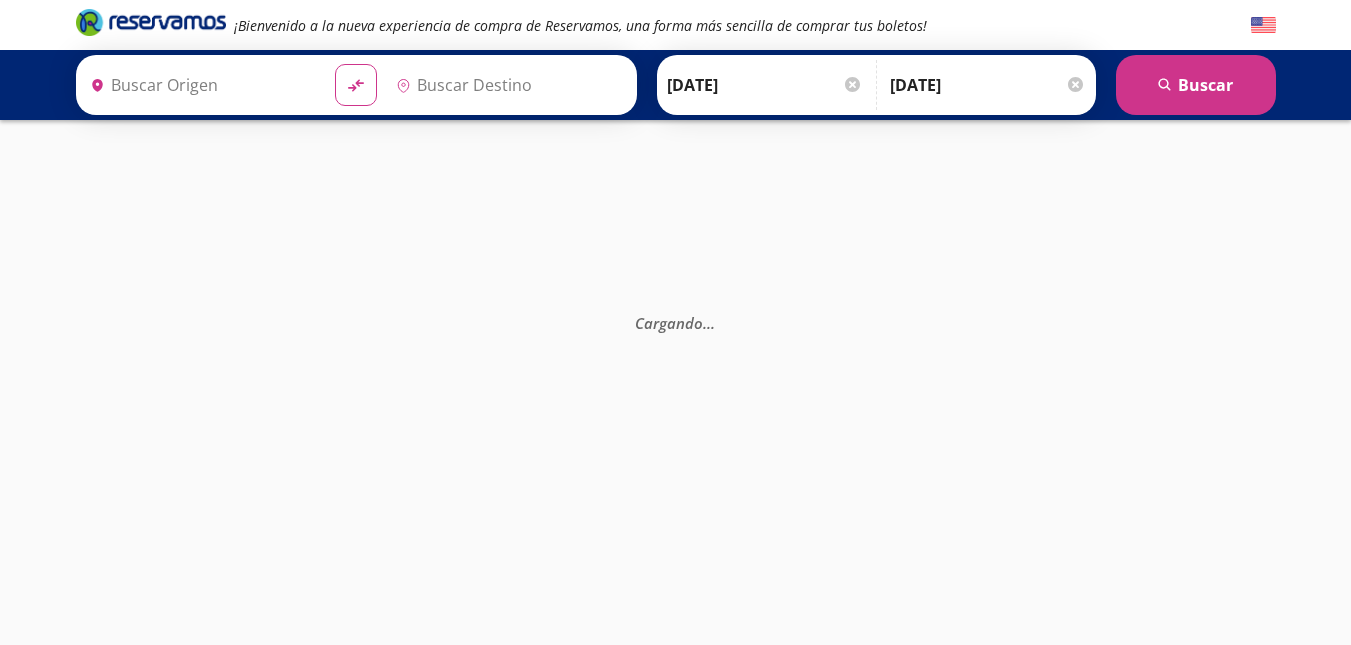 type on "[GEOGRAPHIC_DATA], [GEOGRAPHIC_DATA]" 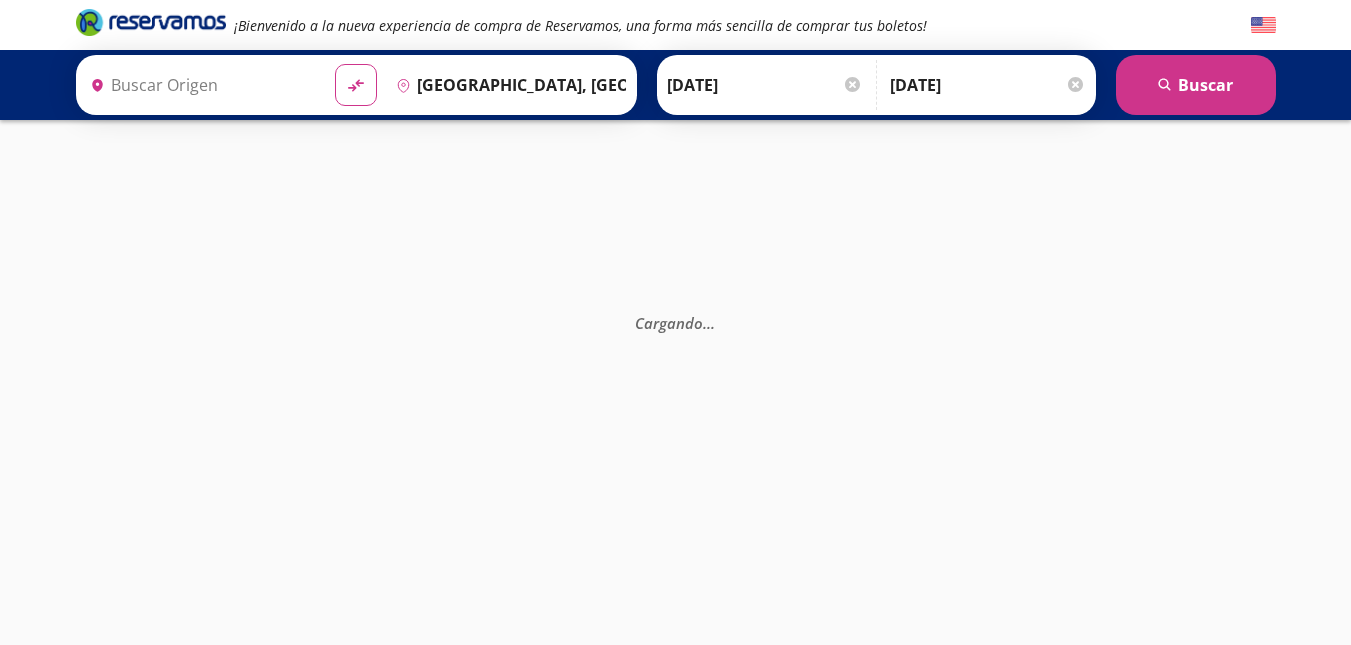 type on "[GEOGRAPHIC_DATA], [GEOGRAPHIC_DATA]" 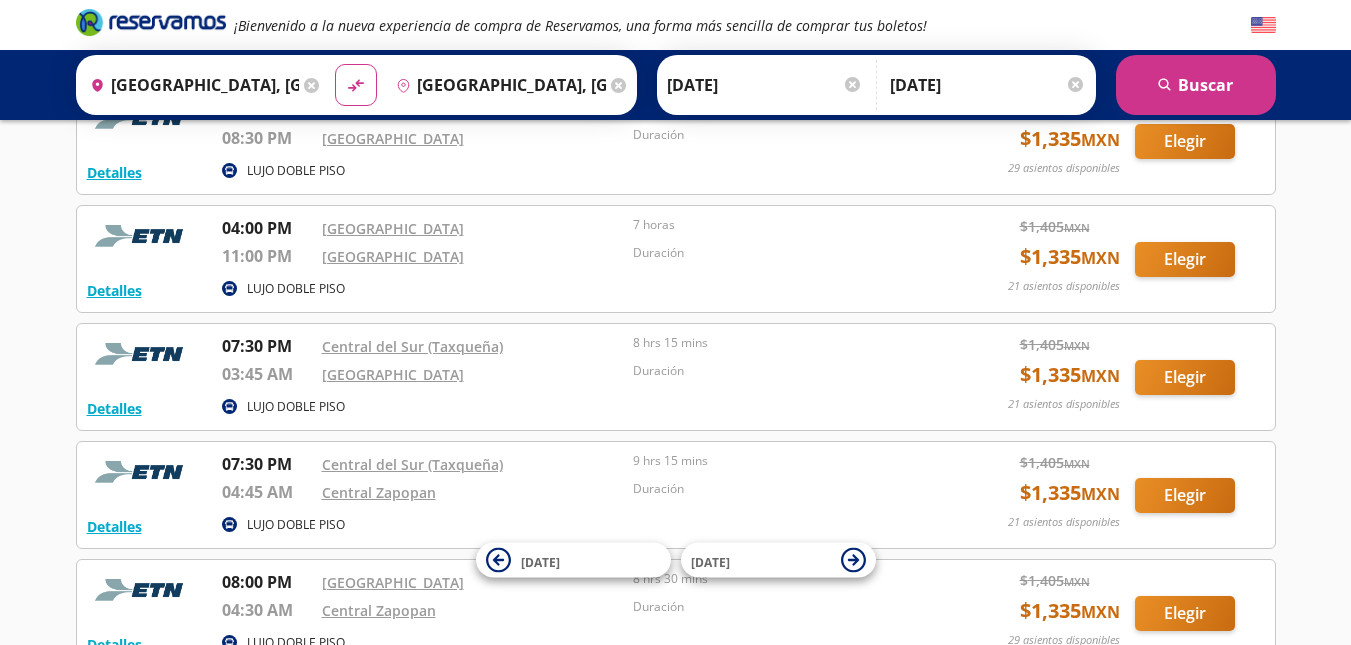 scroll, scrollTop: 1150, scrollLeft: 0, axis: vertical 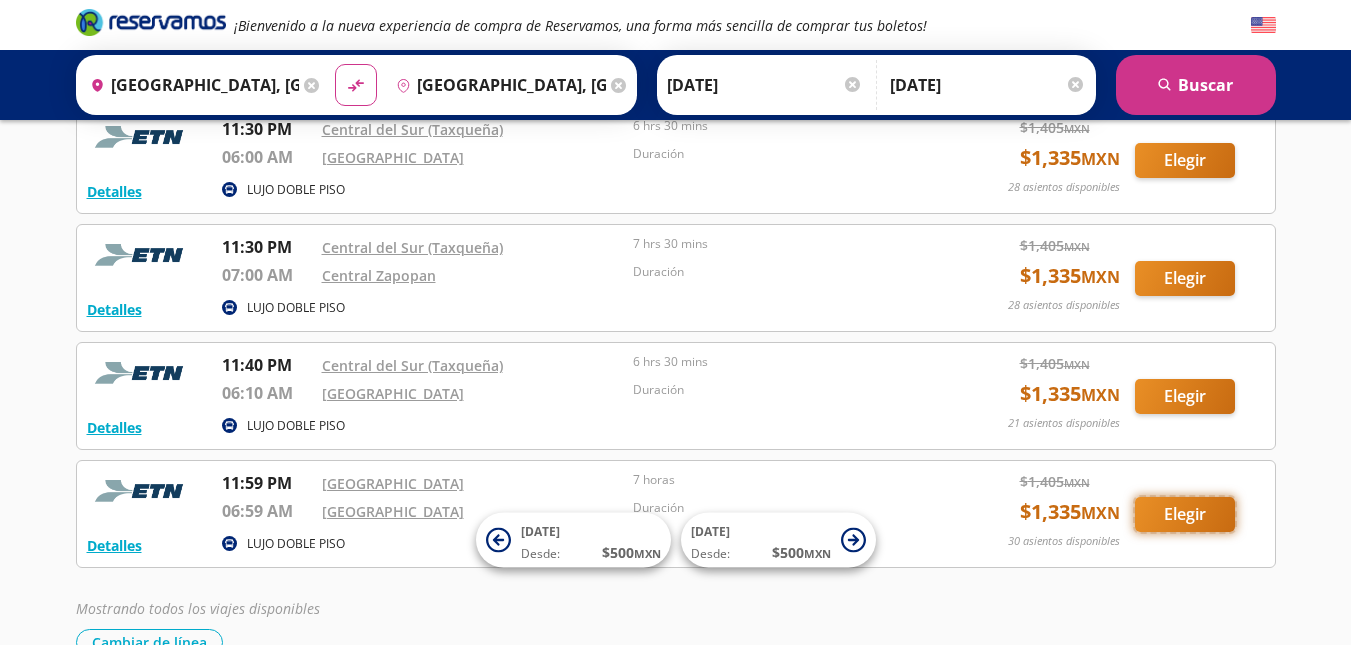click on "Elegir" at bounding box center (1185, 514) 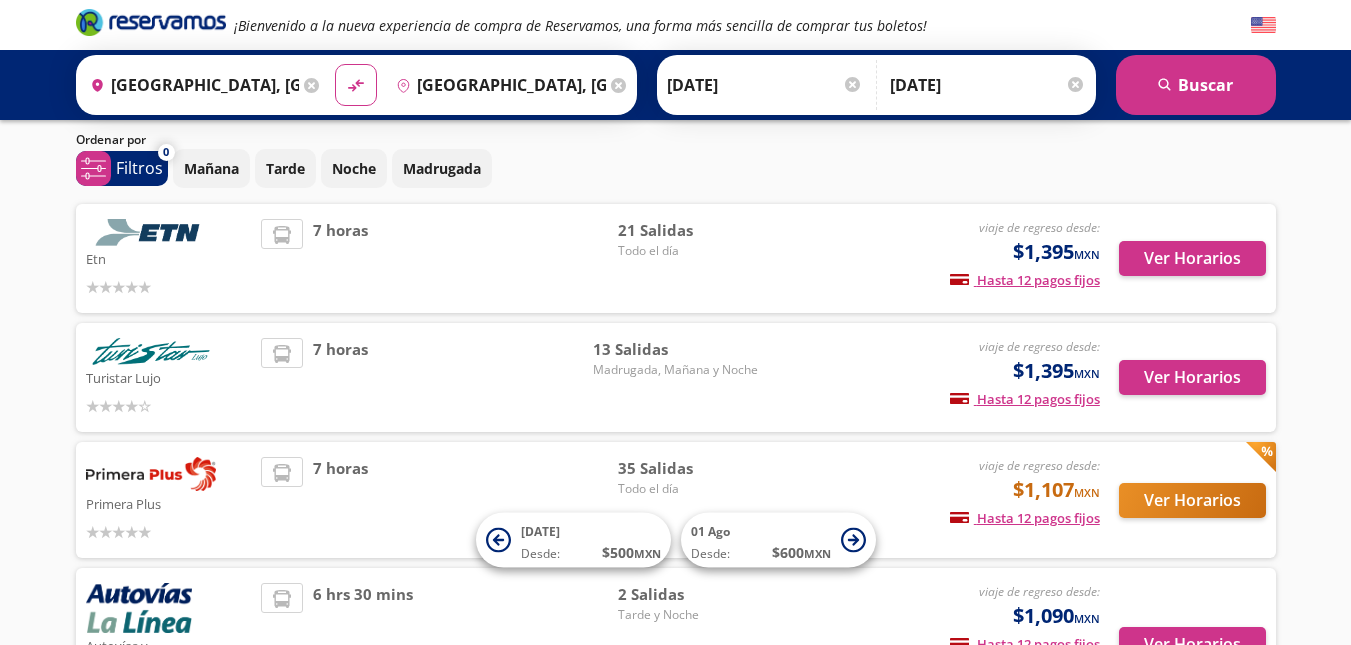 scroll, scrollTop: 24, scrollLeft: 0, axis: vertical 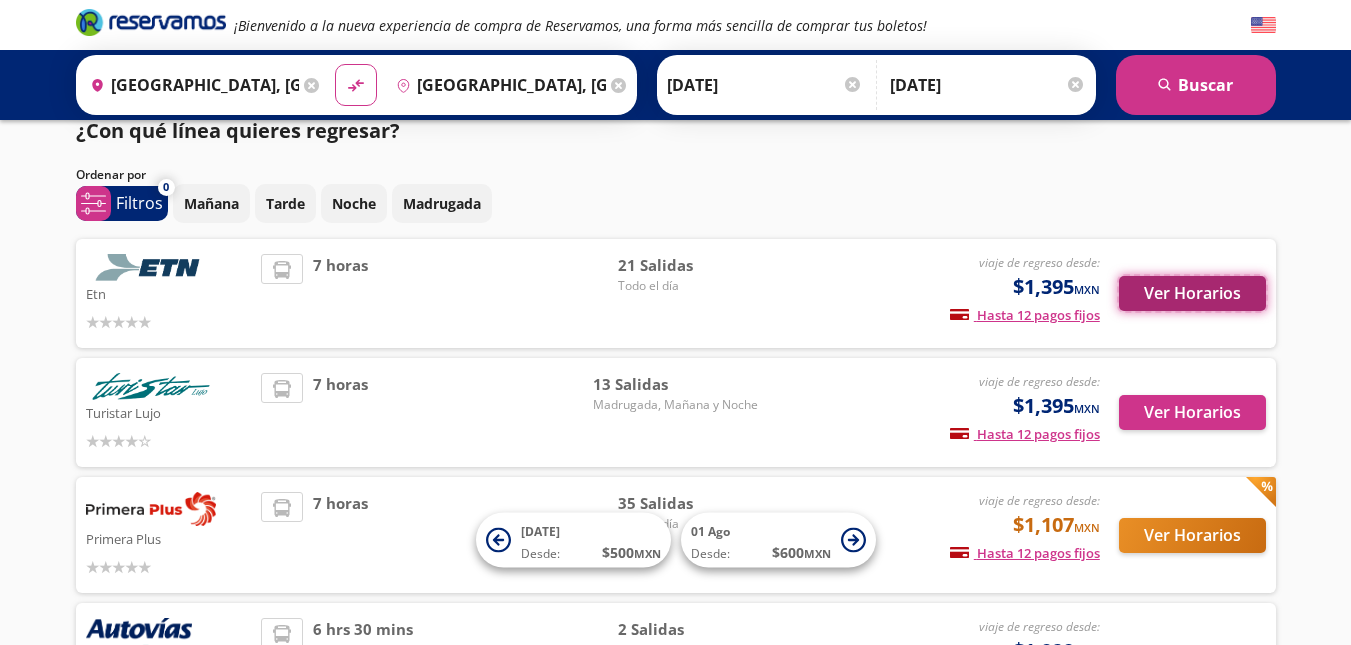click on "Ver Horarios" at bounding box center (1192, 293) 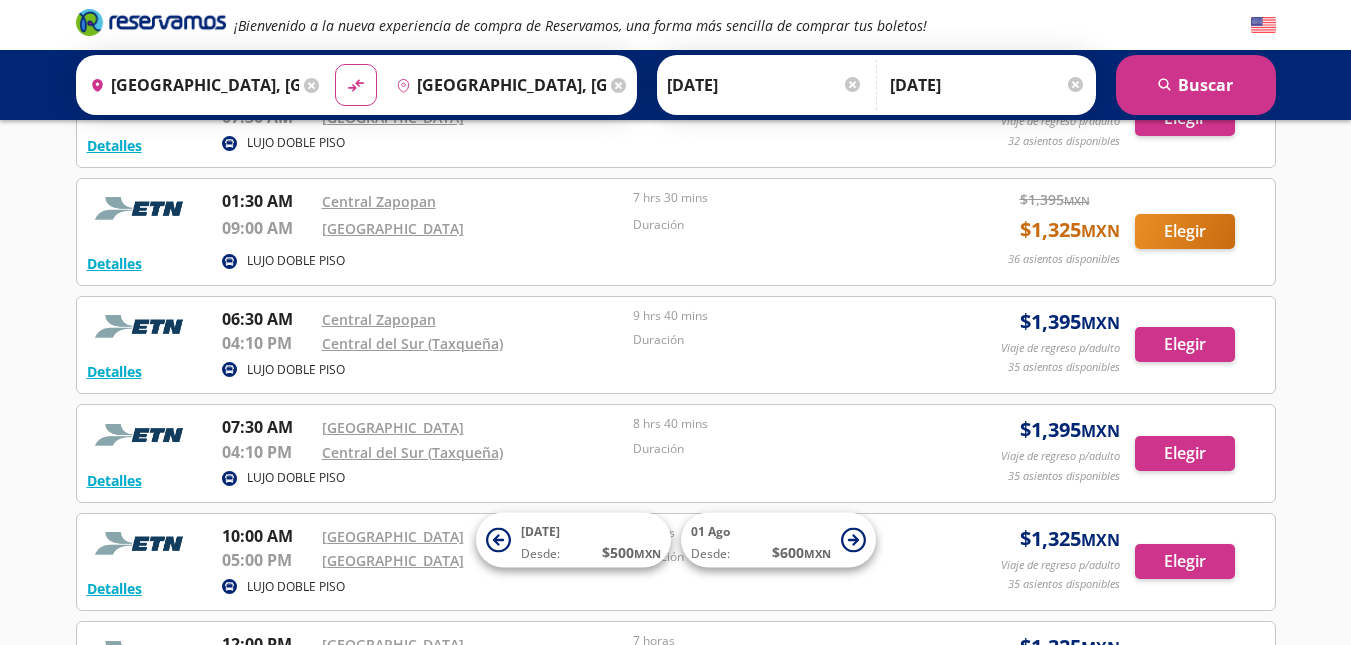 scroll, scrollTop: 300, scrollLeft: 0, axis: vertical 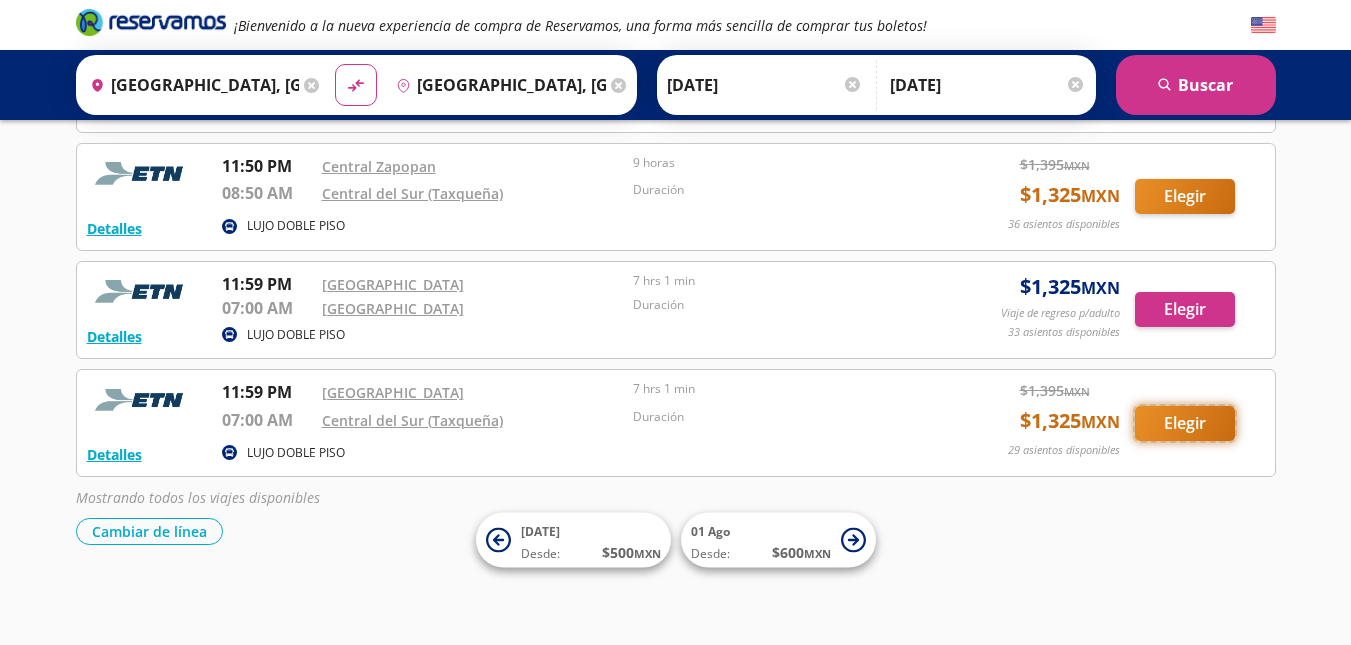 click on "Elegir" at bounding box center [1185, 423] 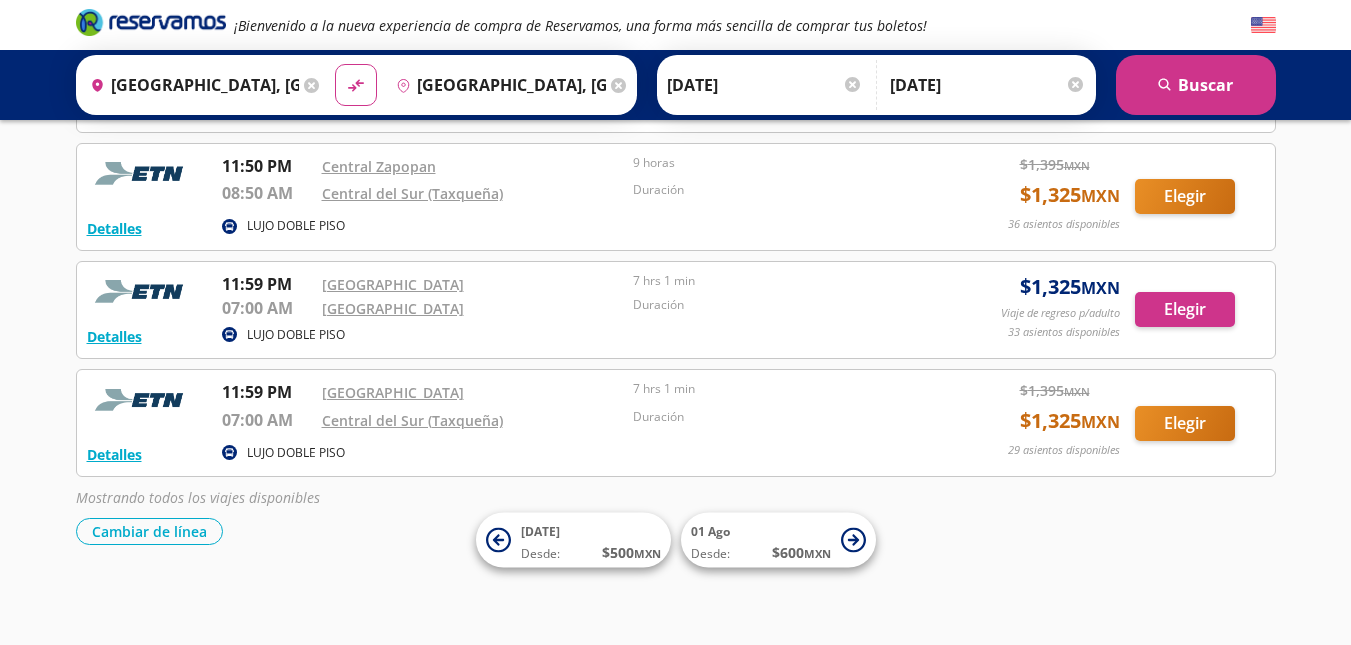 scroll, scrollTop: 0, scrollLeft: 0, axis: both 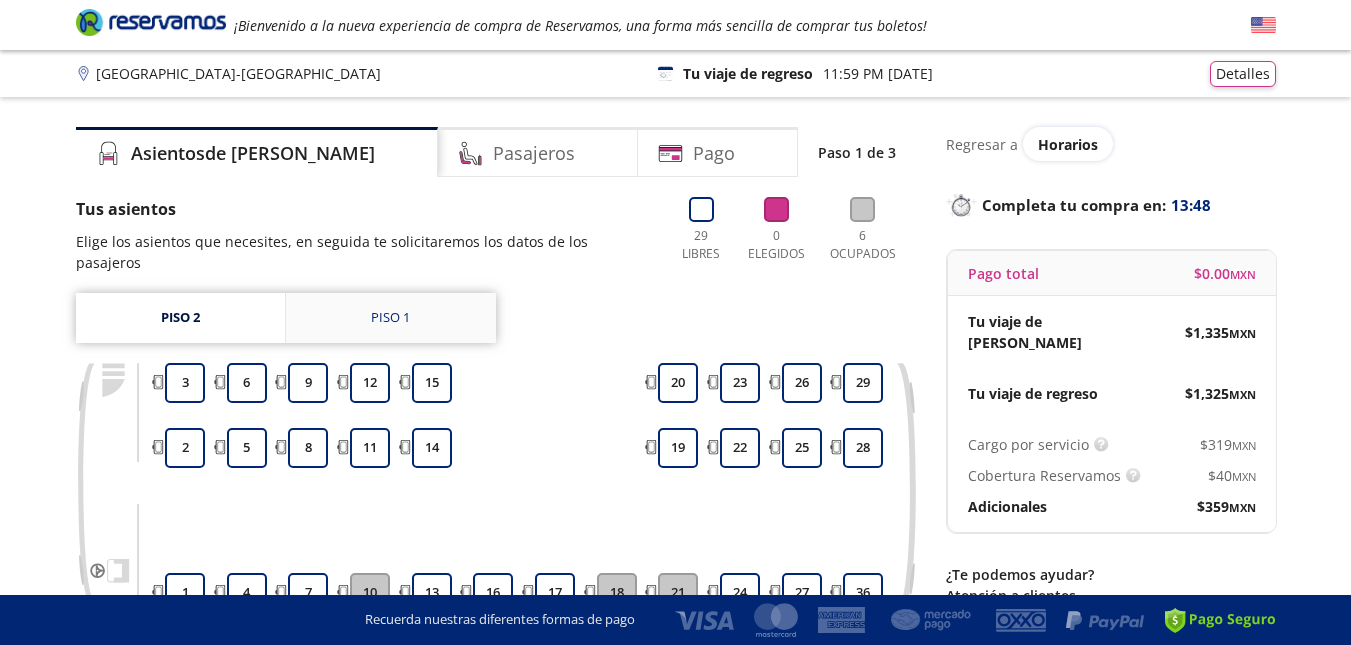 click on "Piso 1" at bounding box center (391, 318) 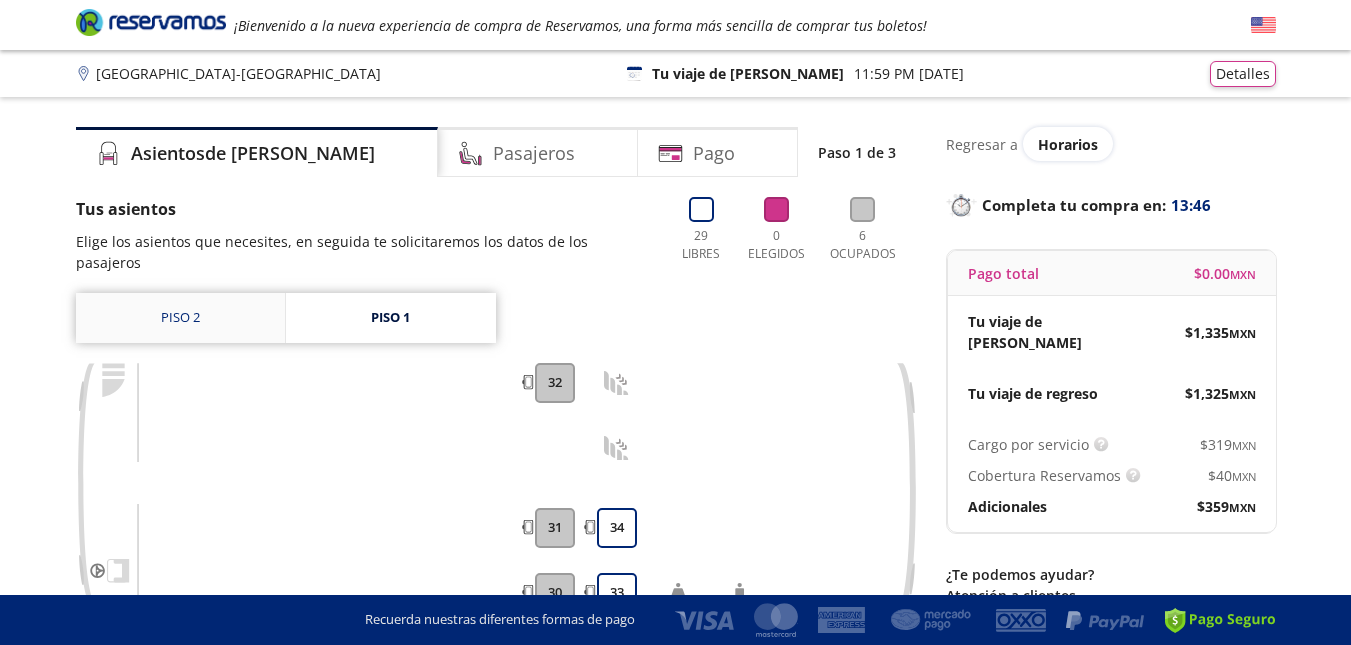 click on "Piso 2" at bounding box center (180, 318) 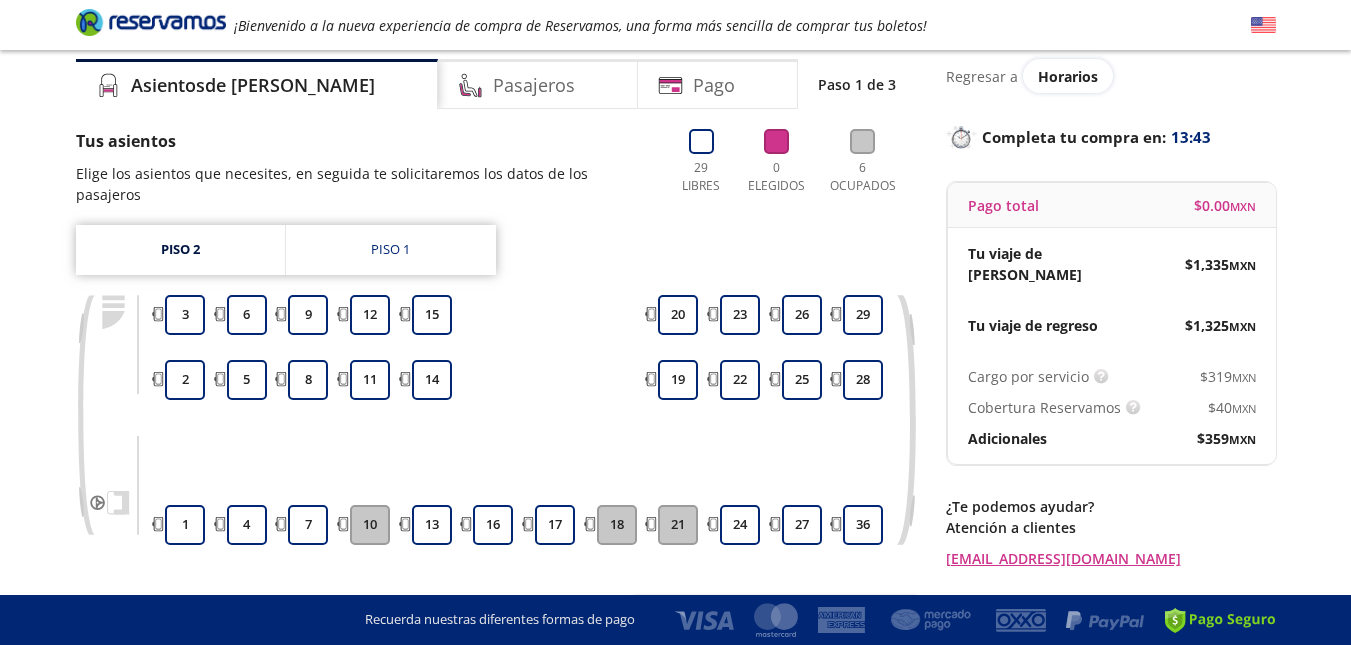 scroll, scrollTop: 82, scrollLeft: 0, axis: vertical 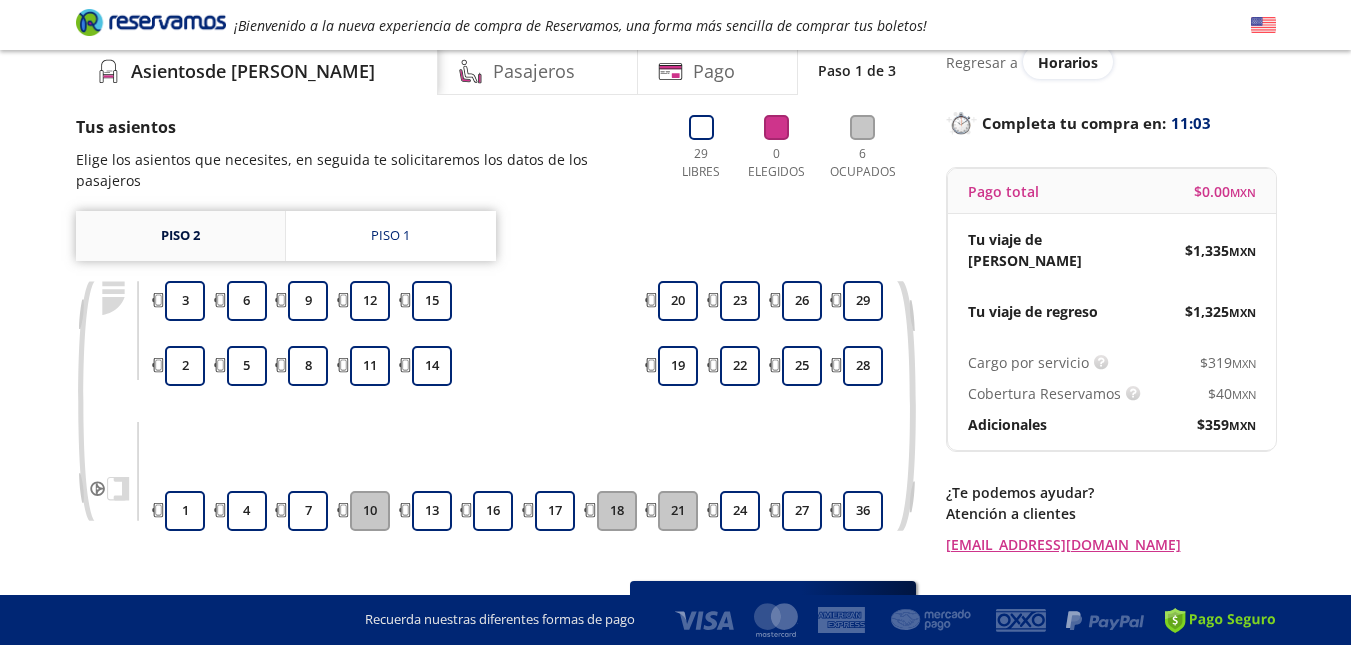 click on "Piso 2" at bounding box center [180, 236] 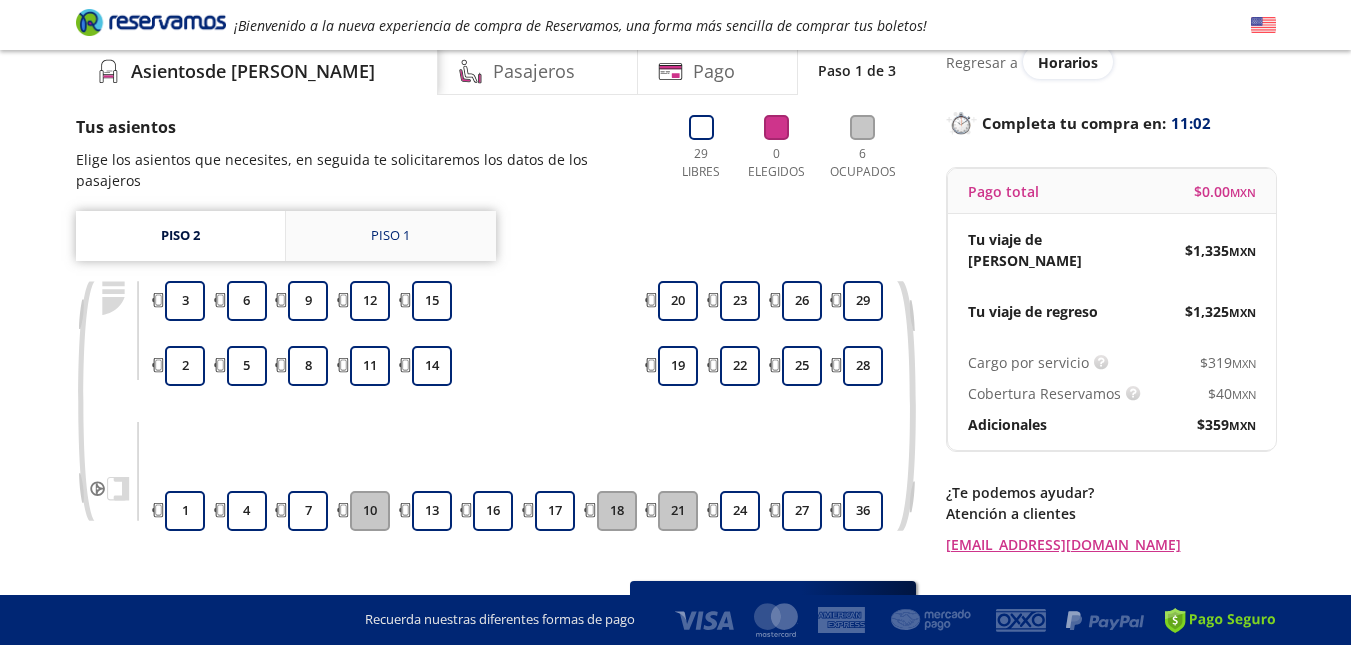click on "Piso 1" at bounding box center [391, 236] 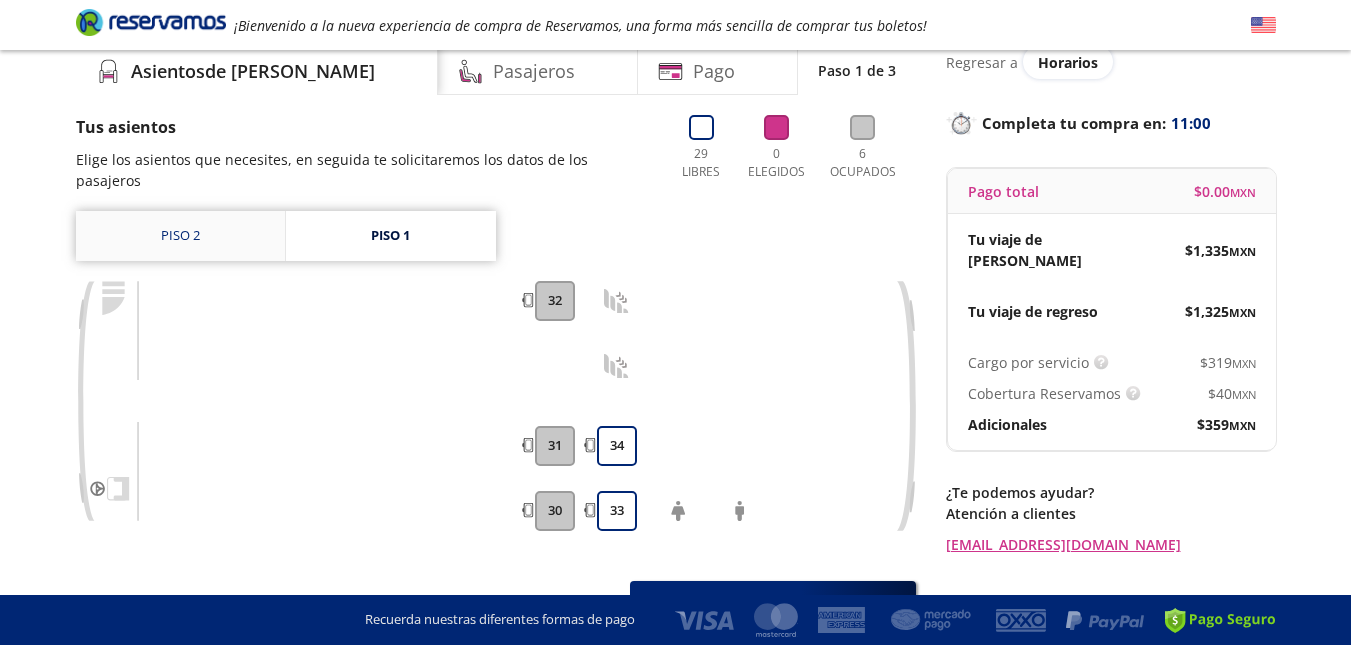 click on "Piso 2" at bounding box center (180, 236) 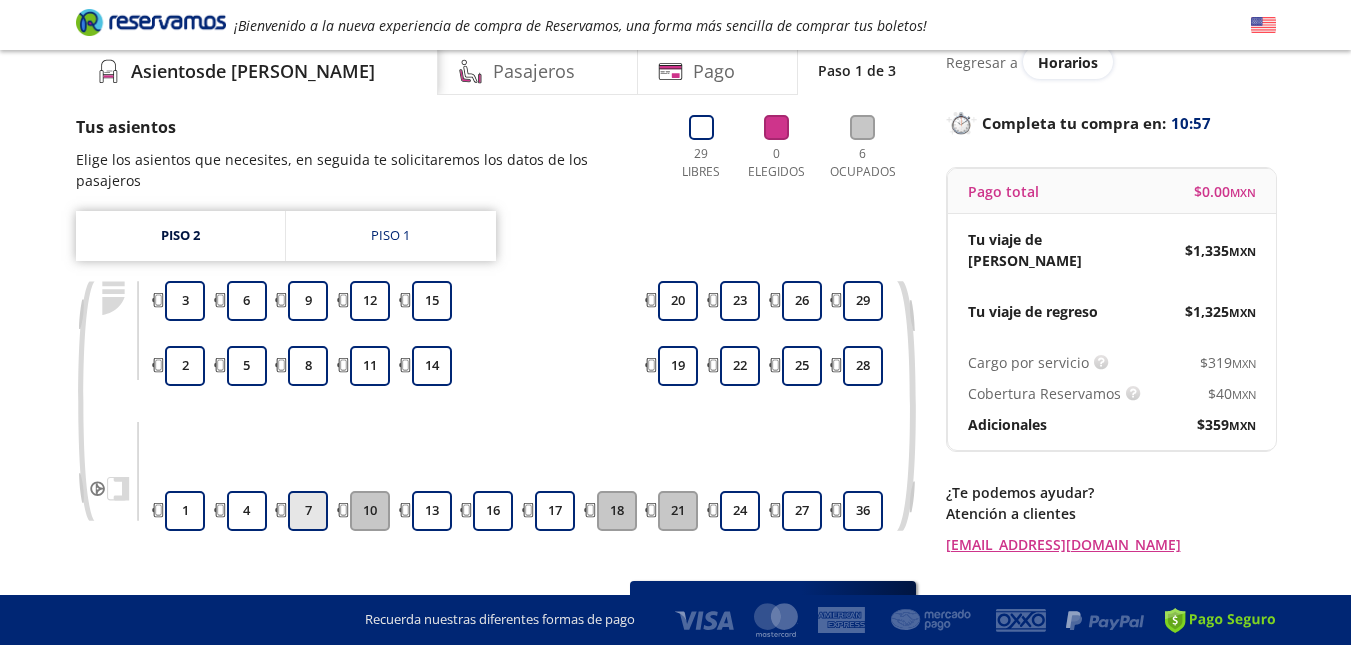 click on "7" at bounding box center (308, 511) 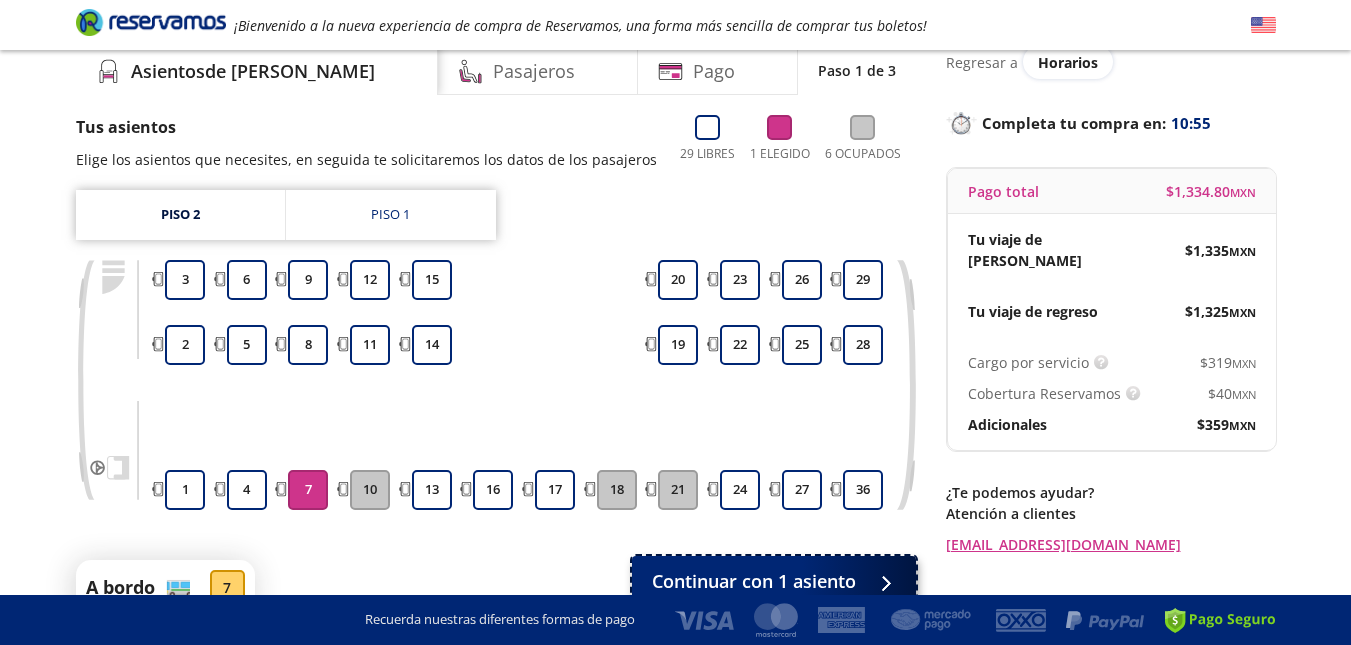 click on "Continuar con 1 asiento" at bounding box center (754, 581) 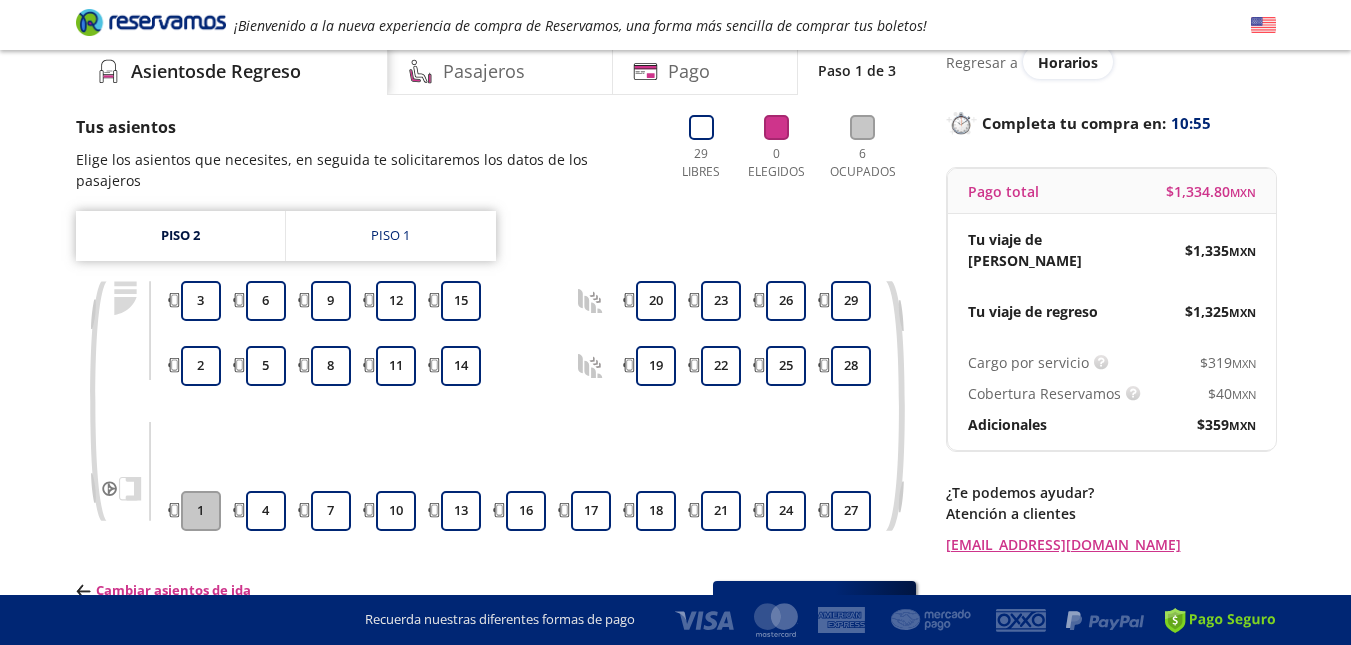 scroll, scrollTop: 0, scrollLeft: 0, axis: both 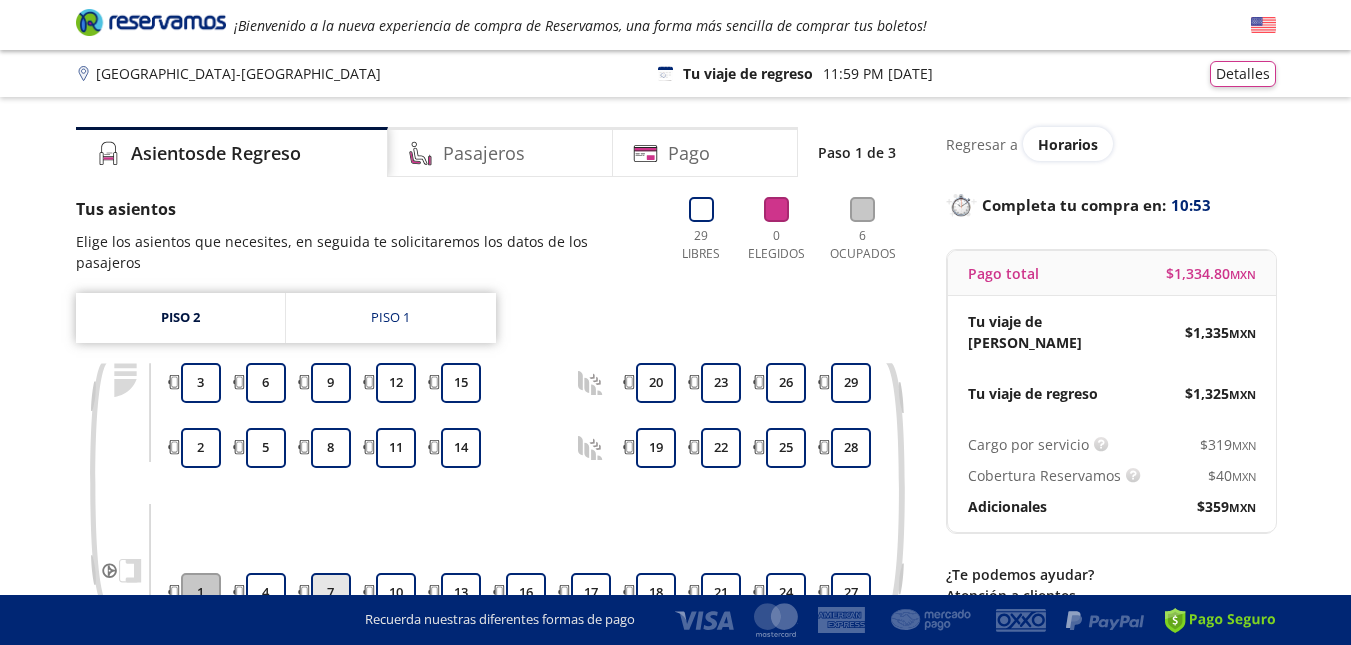 click on "7" at bounding box center (331, 593) 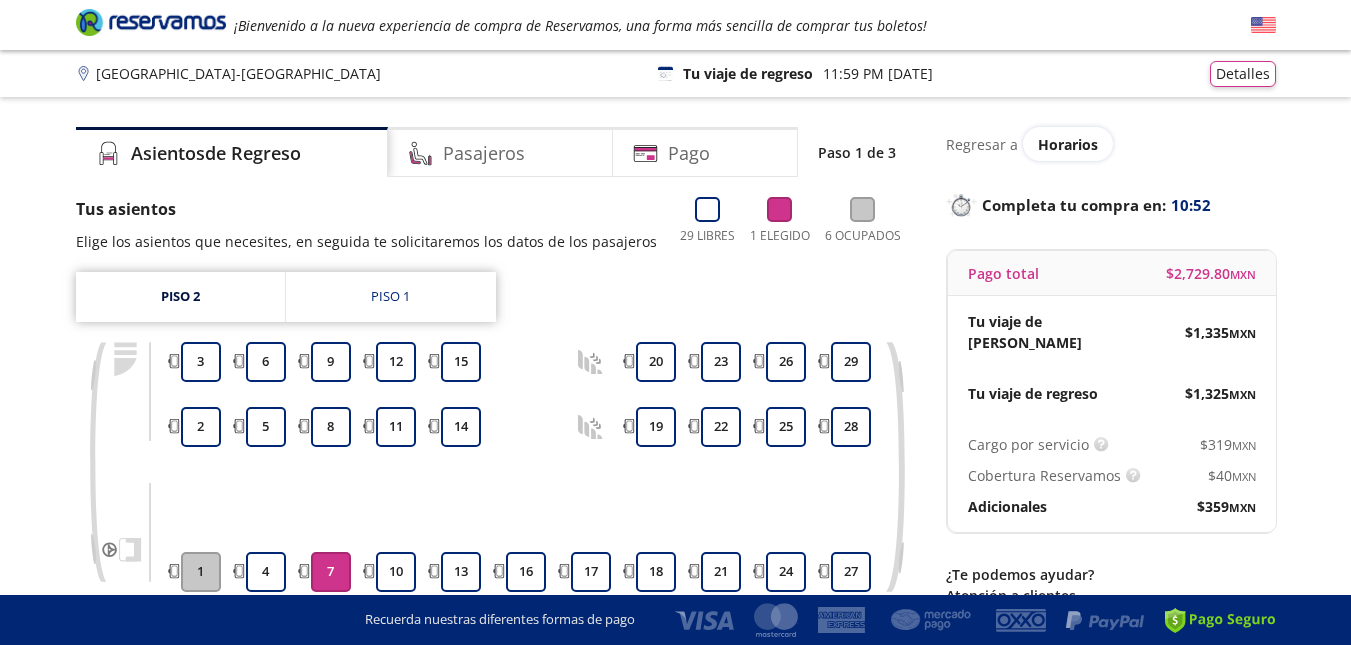 scroll, scrollTop: 222, scrollLeft: 0, axis: vertical 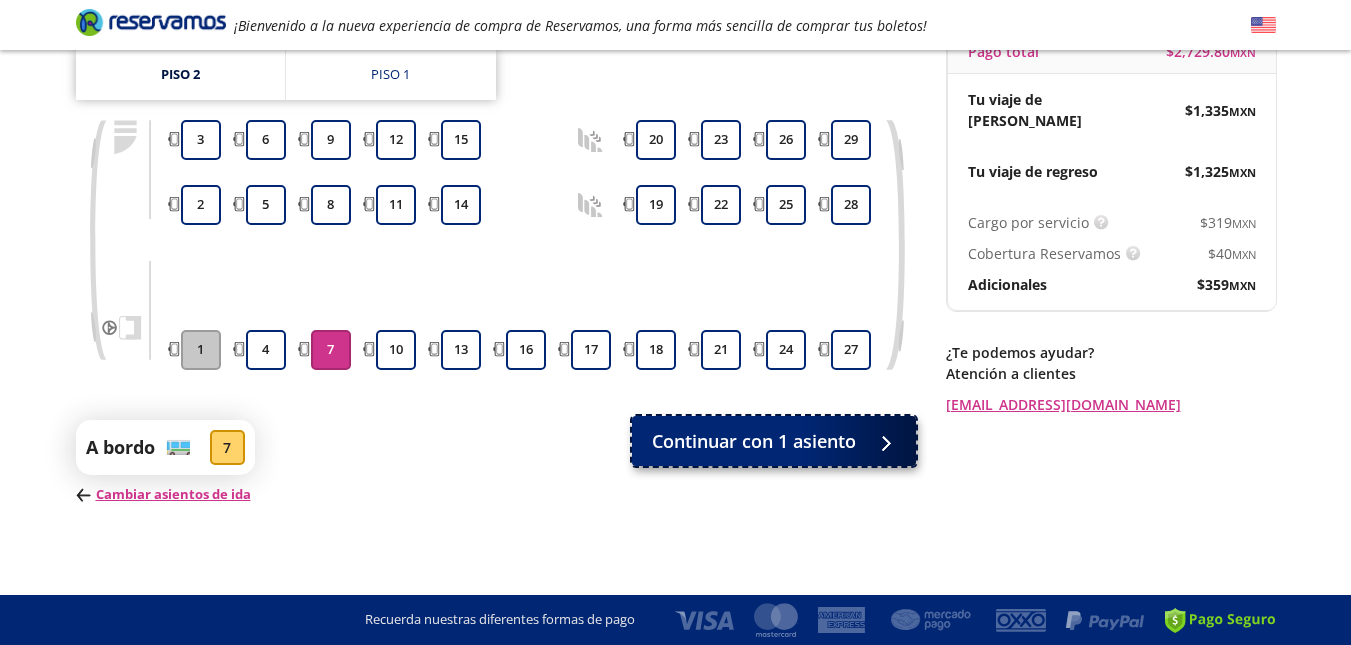 click on "Continuar con 1 asiento" at bounding box center [754, 441] 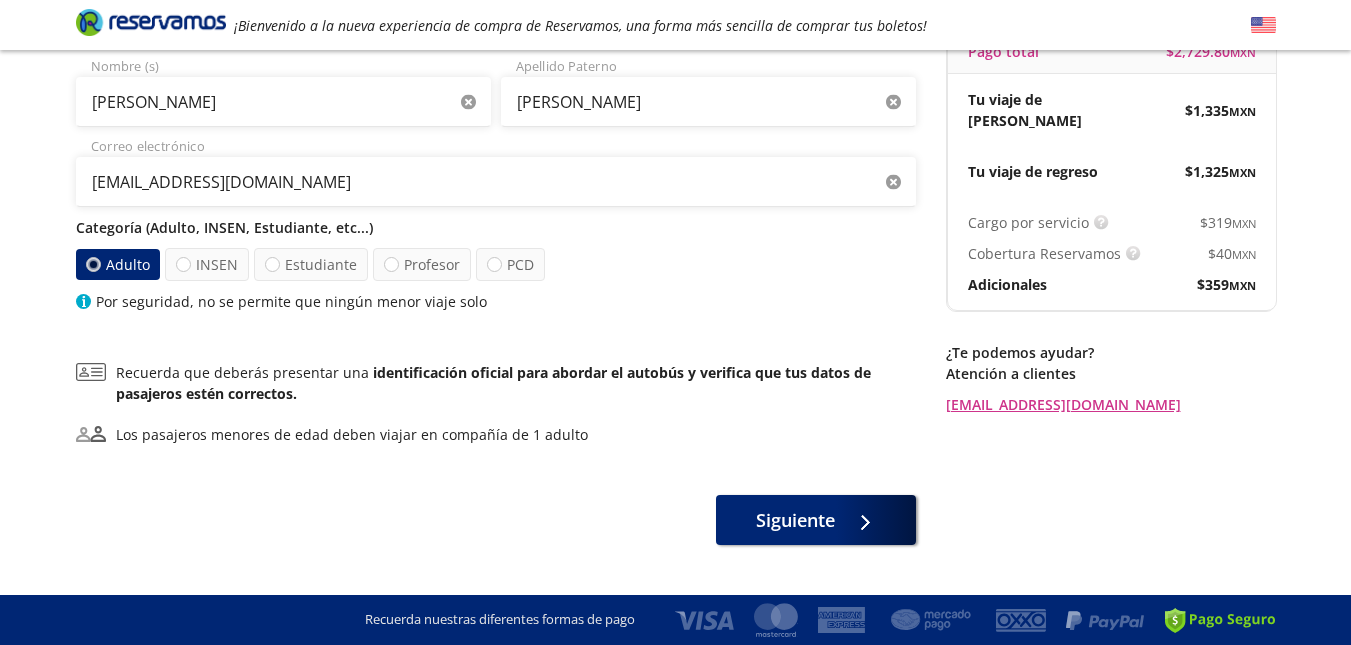scroll, scrollTop: 0, scrollLeft: 0, axis: both 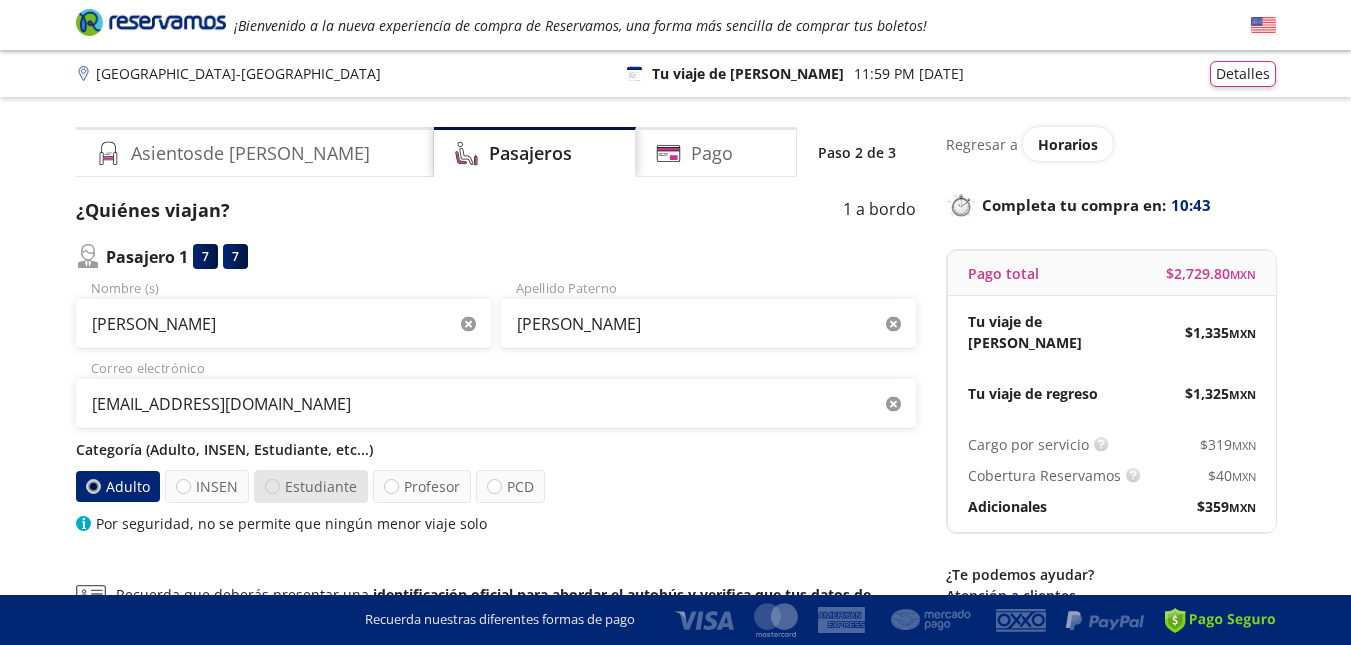 click at bounding box center [272, 486] 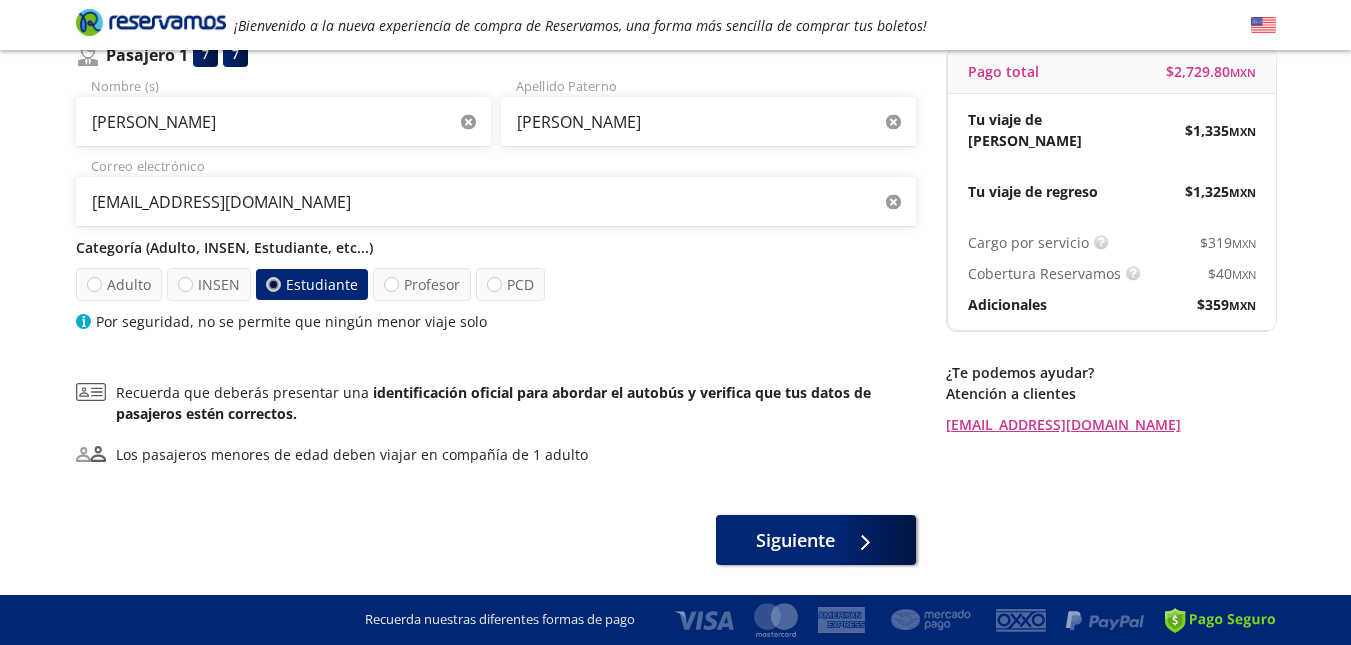 scroll, scrollTop: 207, scrollLeft: 0, axis: vertical 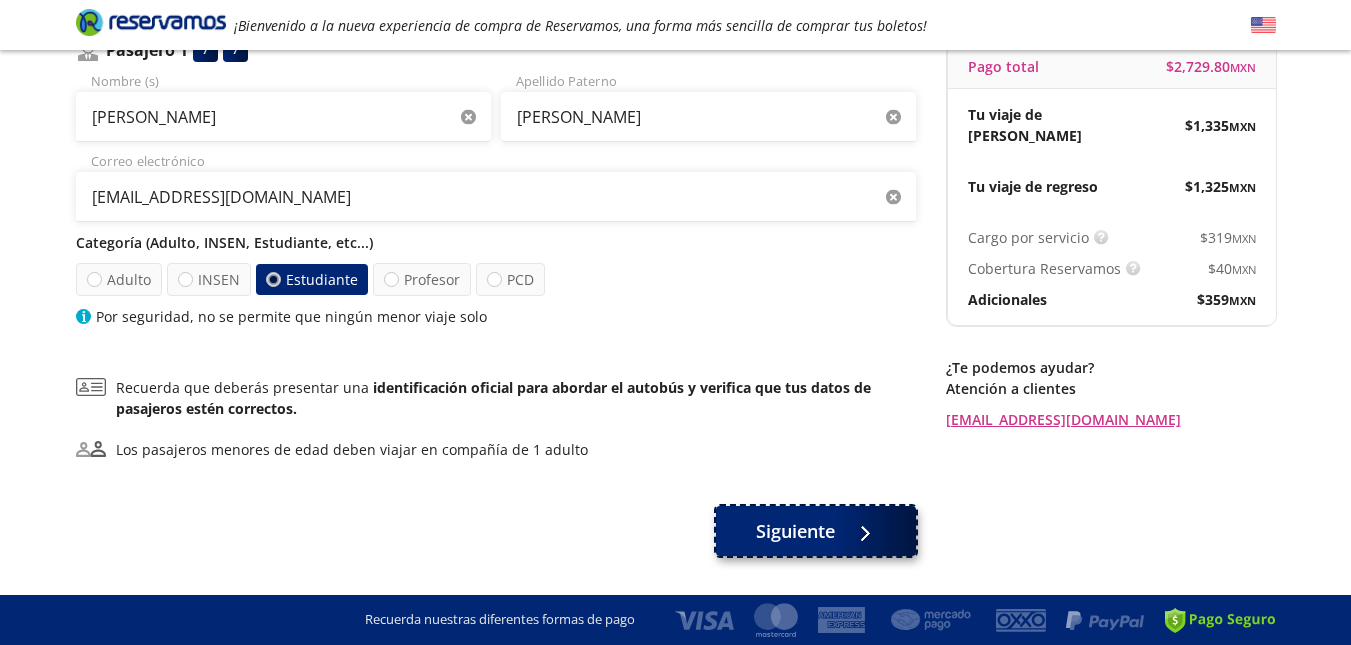 click at bounding box center [863, 531] 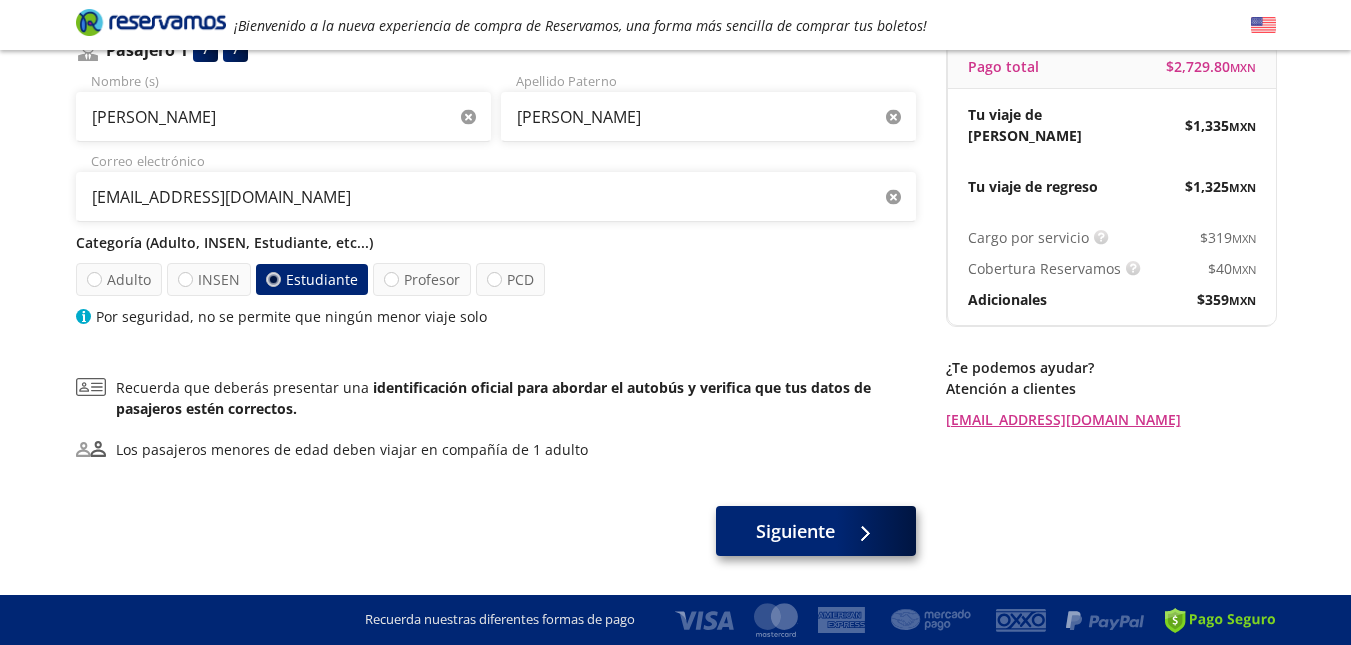 scroll, scrollTop: 0, scrollLeft: 0, axis: both 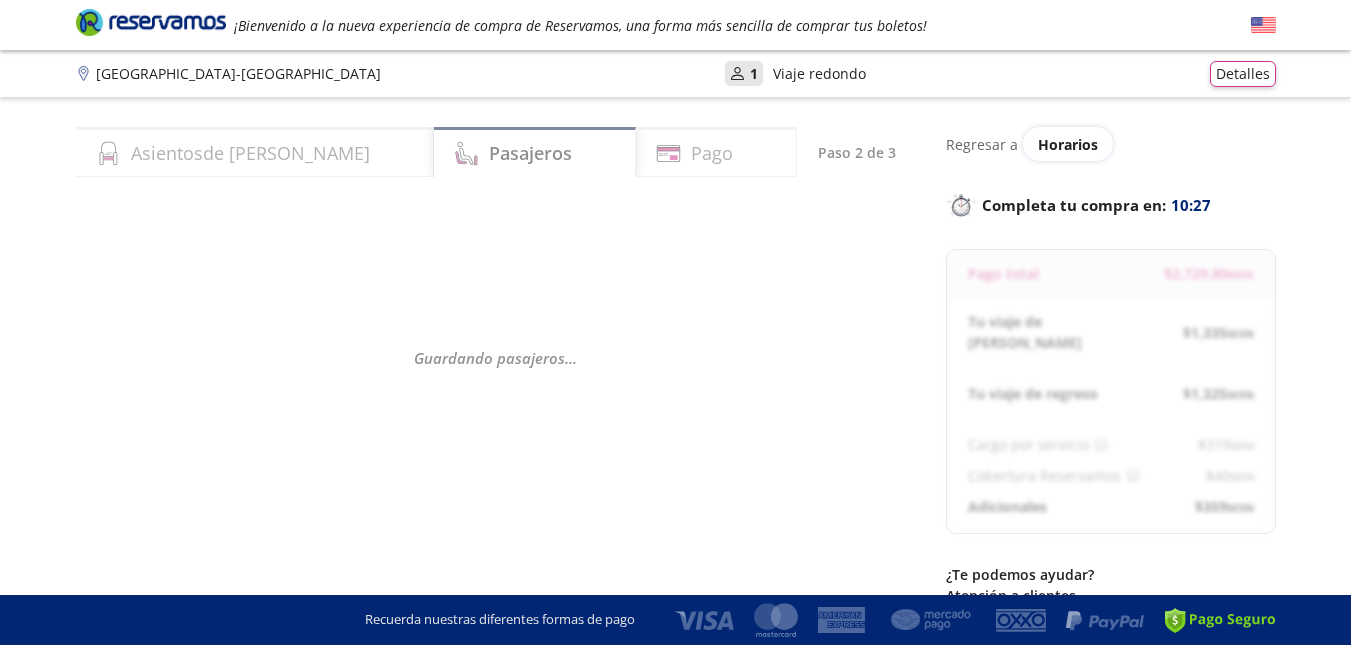 select on "MX" 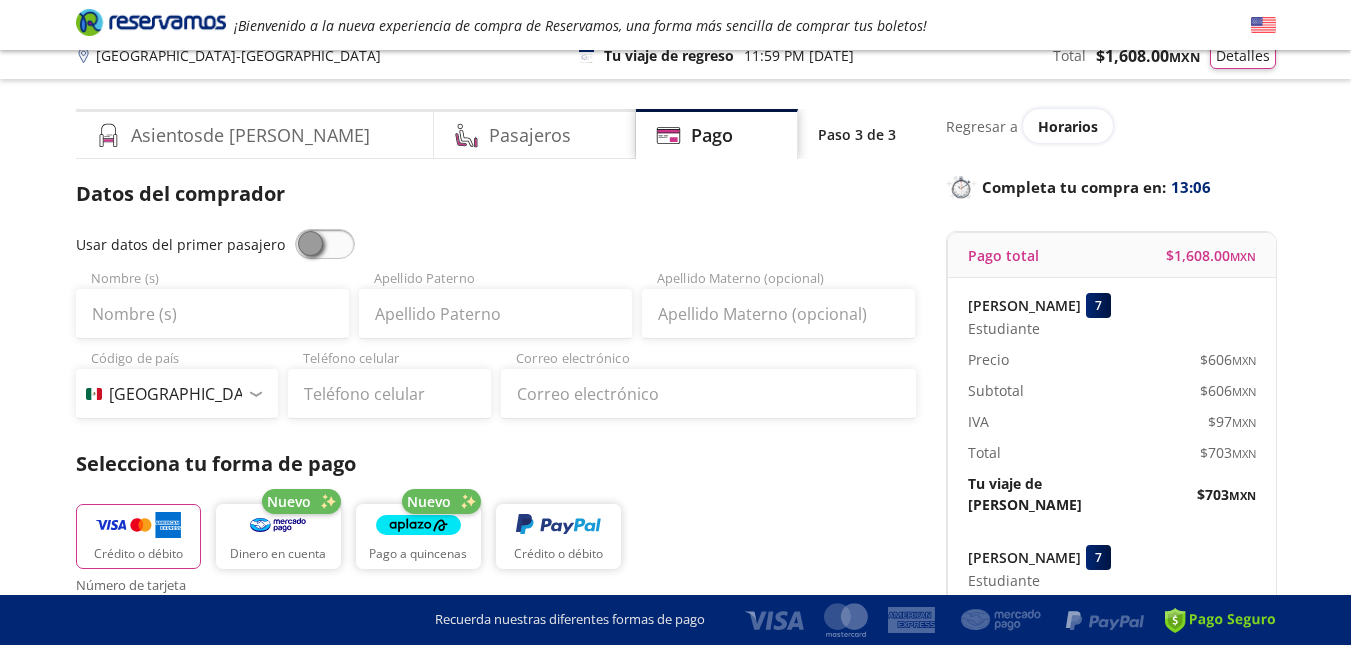scroll, scrollTop: 0, scrollLeft: 0, axis: both 